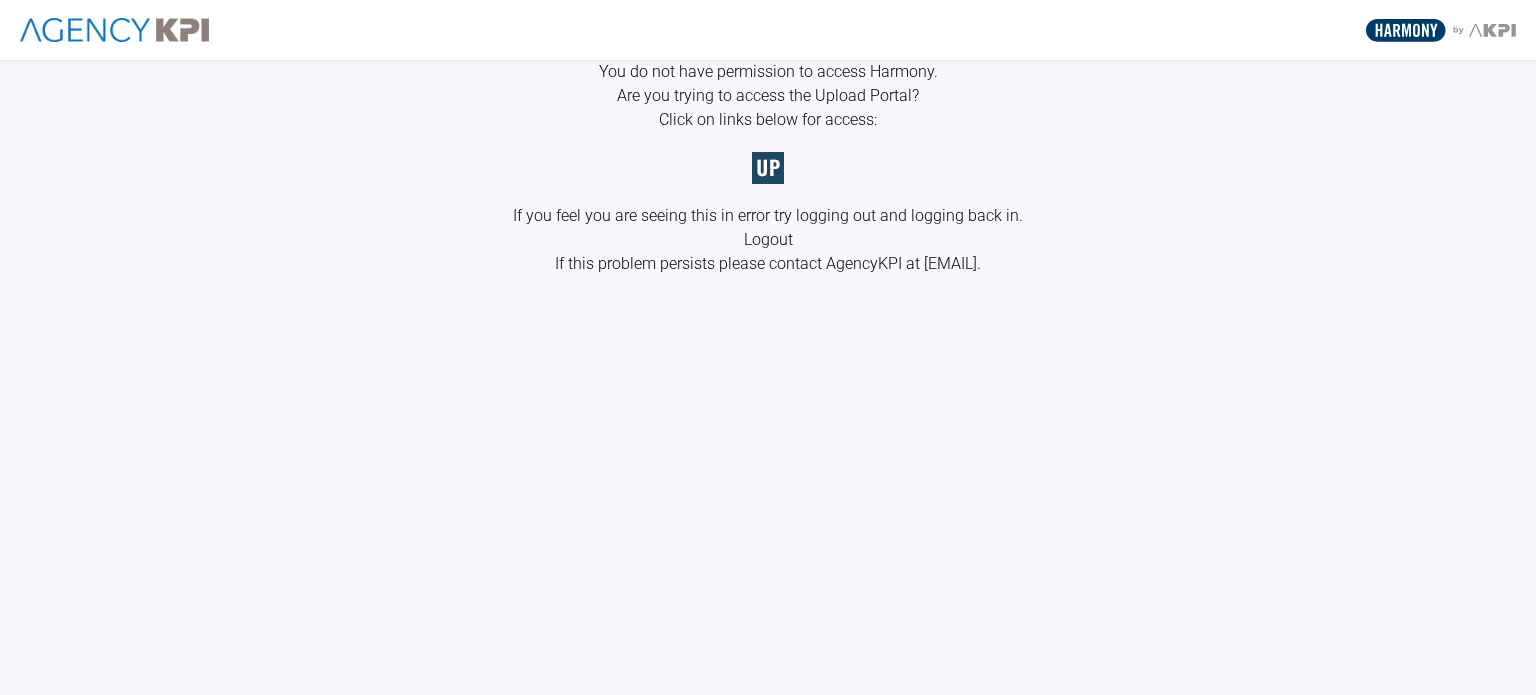 scroll, scrollTop: 0, scrollLeft: 0, axis: both 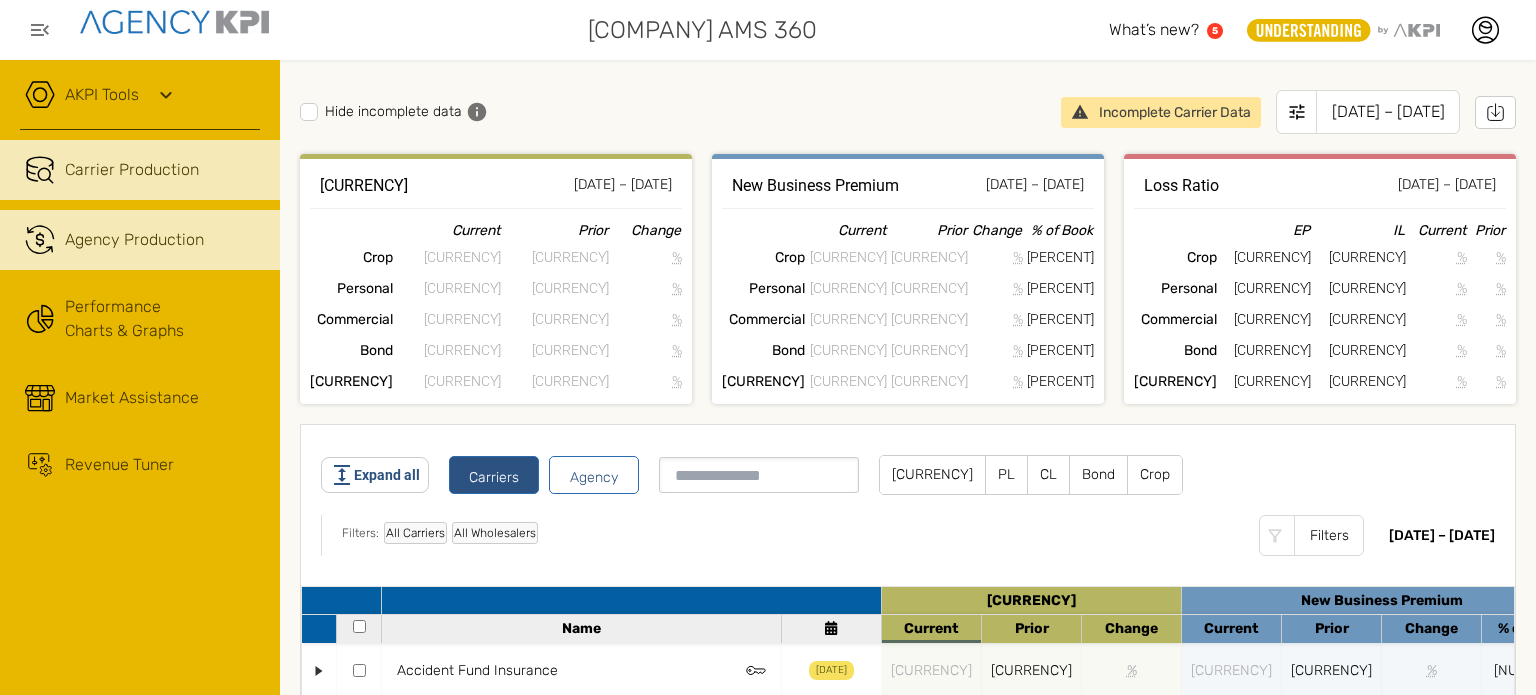 click on ".cls-1{fill:none;stroke:#221f20;stroke-linecap:round;stroke-linejoin:round;stroke-width:10px;} Agency Production" at bounding box center [140, 240] 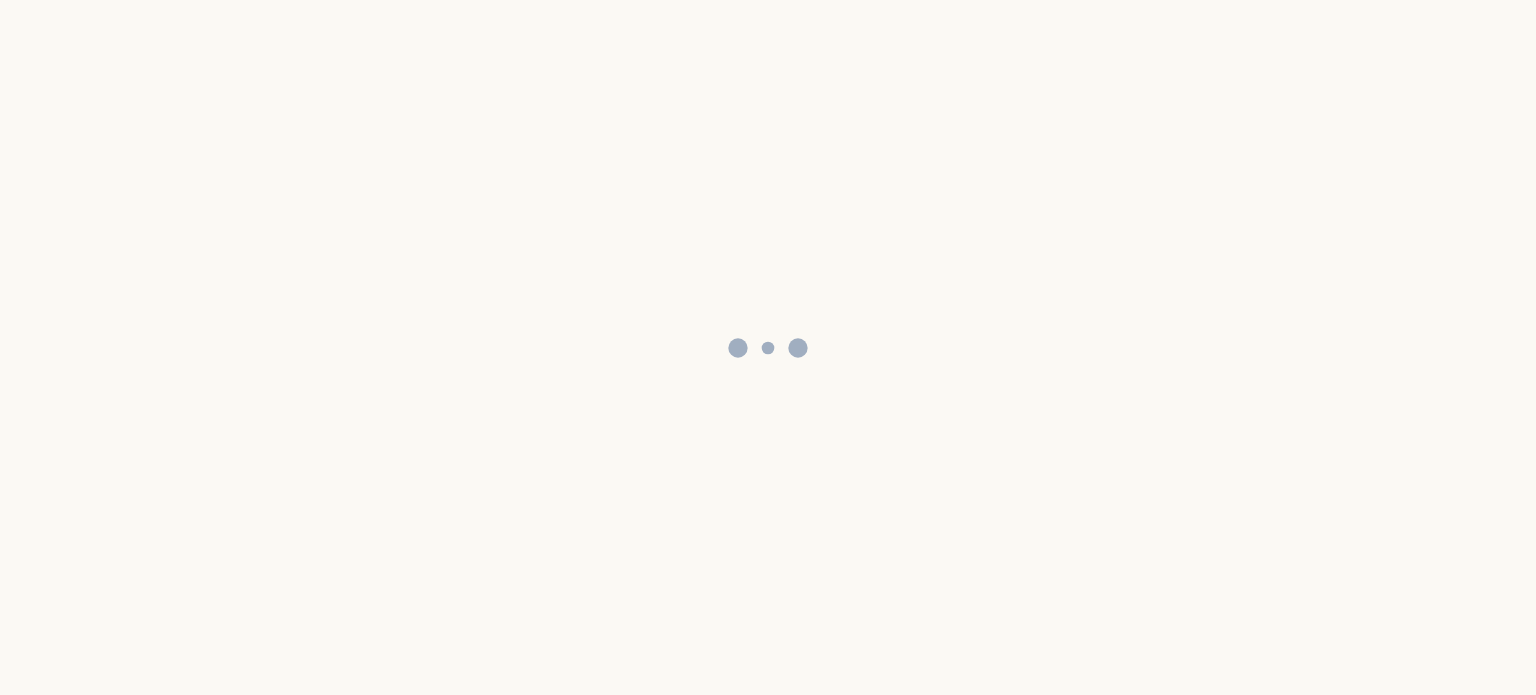 scroll, scrollTop: 0, scrollLeft: 0, axis: both 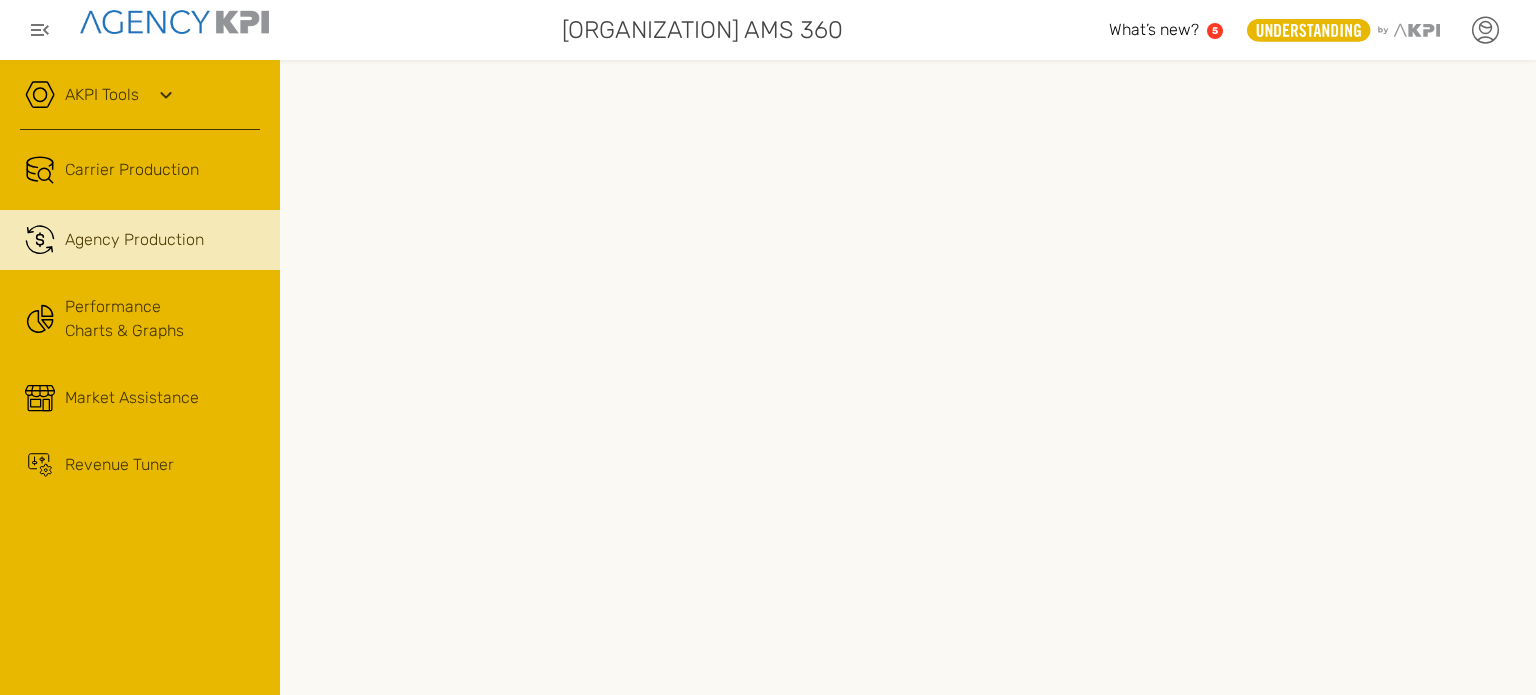 click 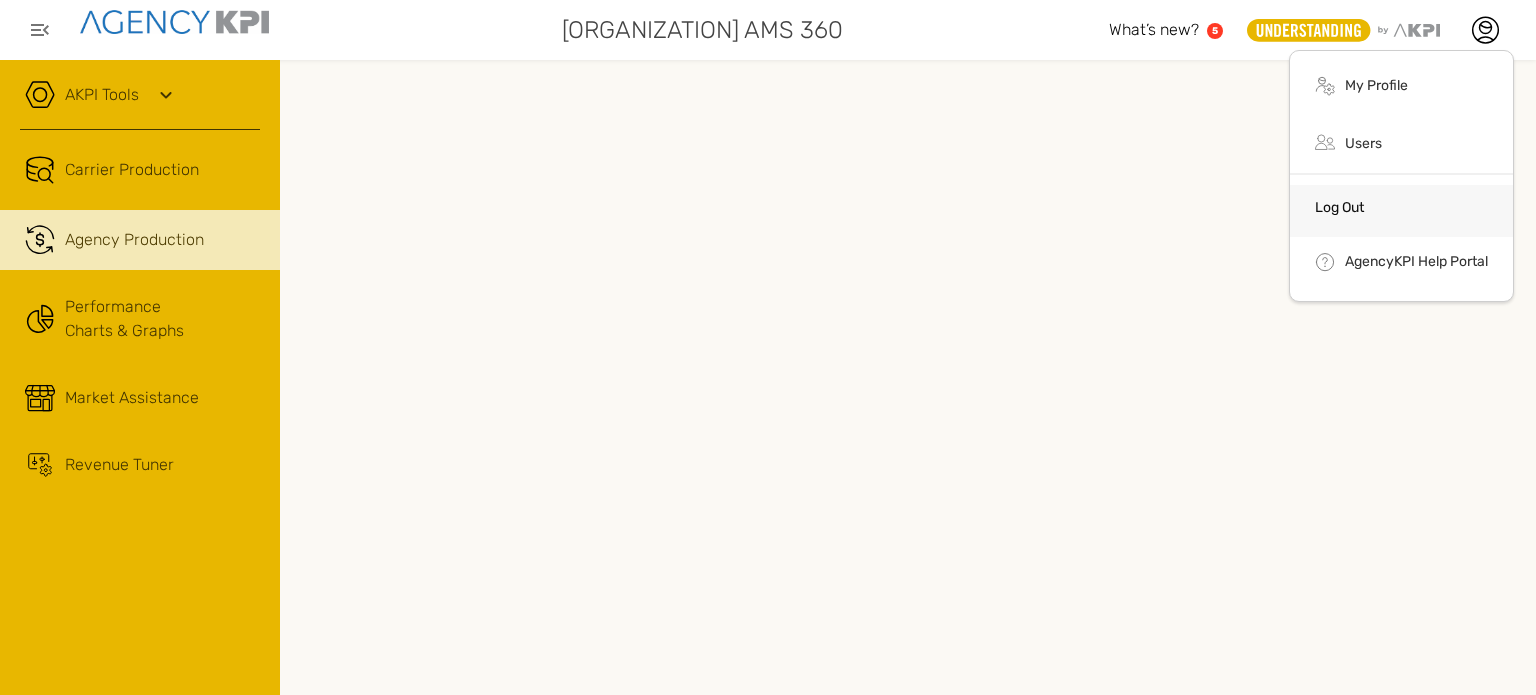 click on "Log Out" at bounding box center (1401, 211) 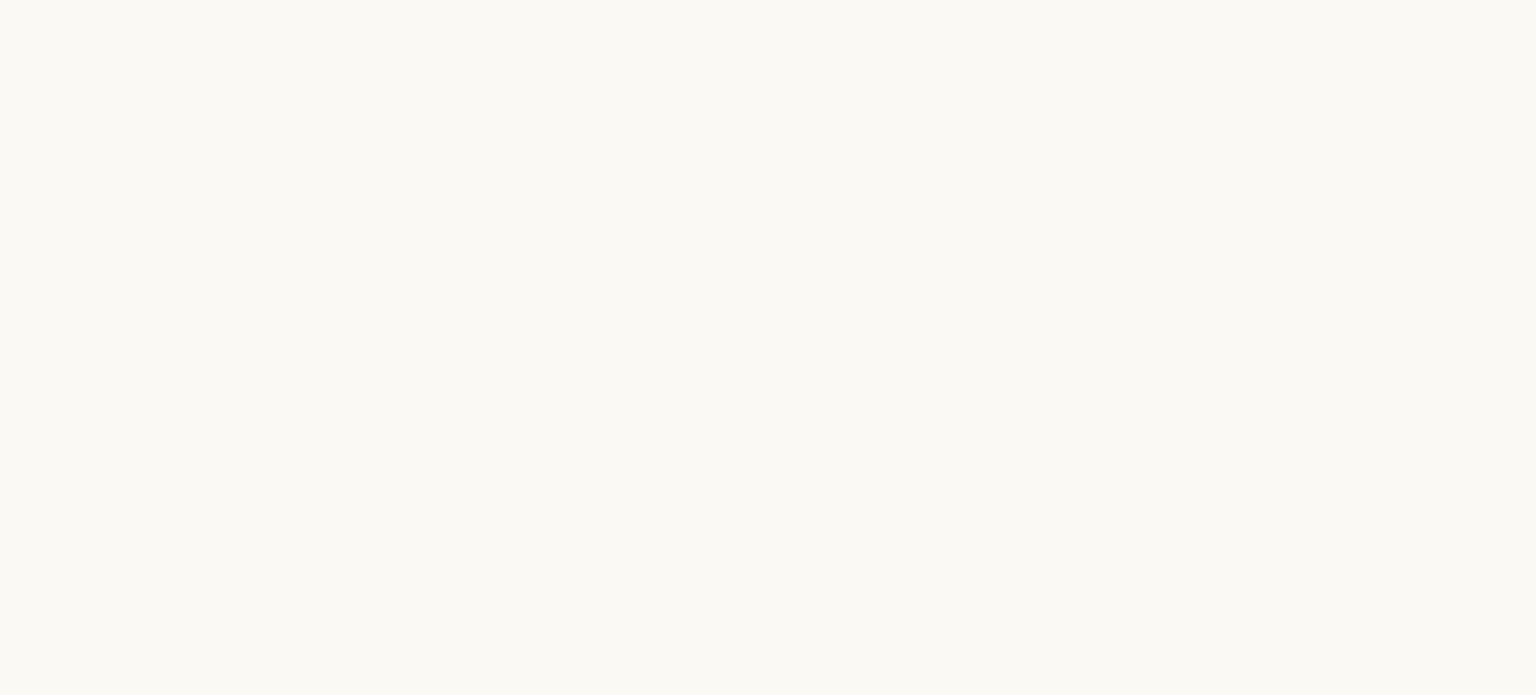 scroll, scrollTop: 0, scrollLeft: 0, axis: both 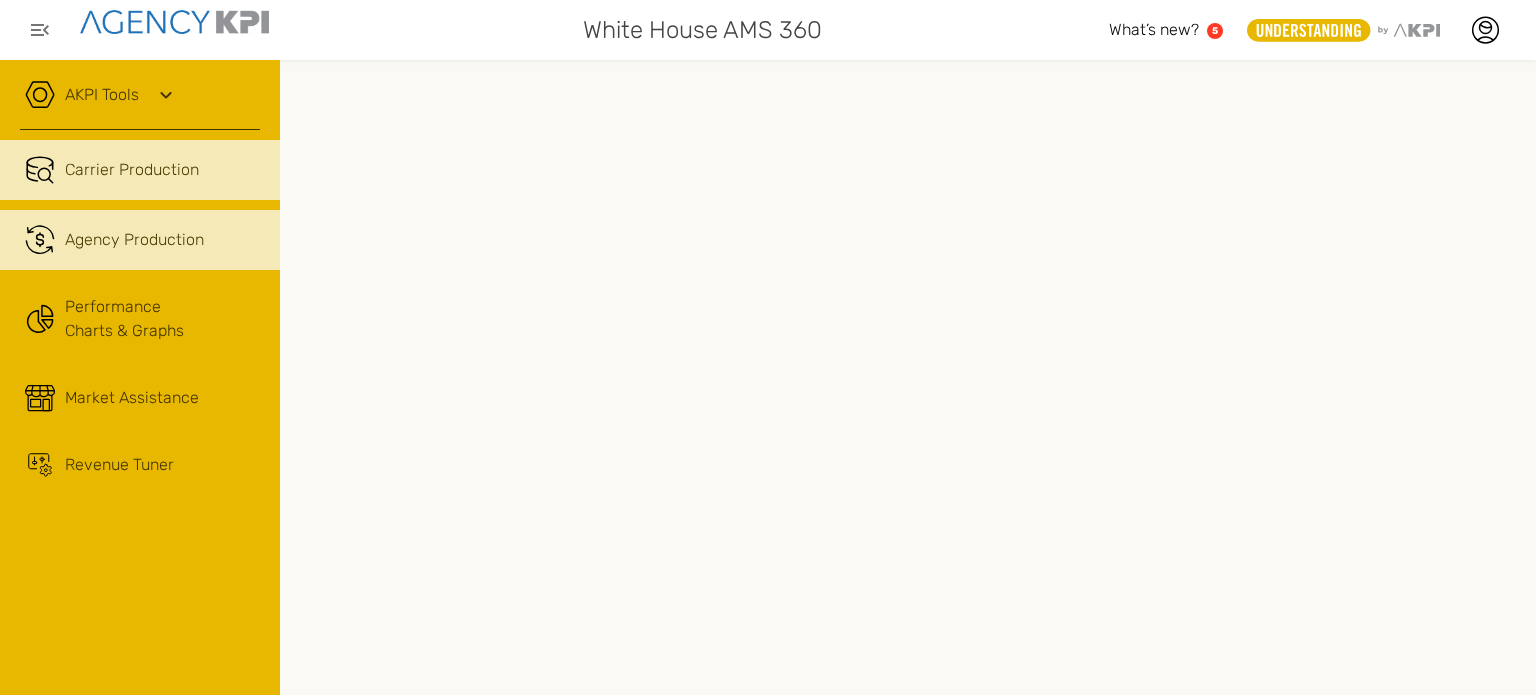 click on "Agency Production" at bounding box center (162, 240) 